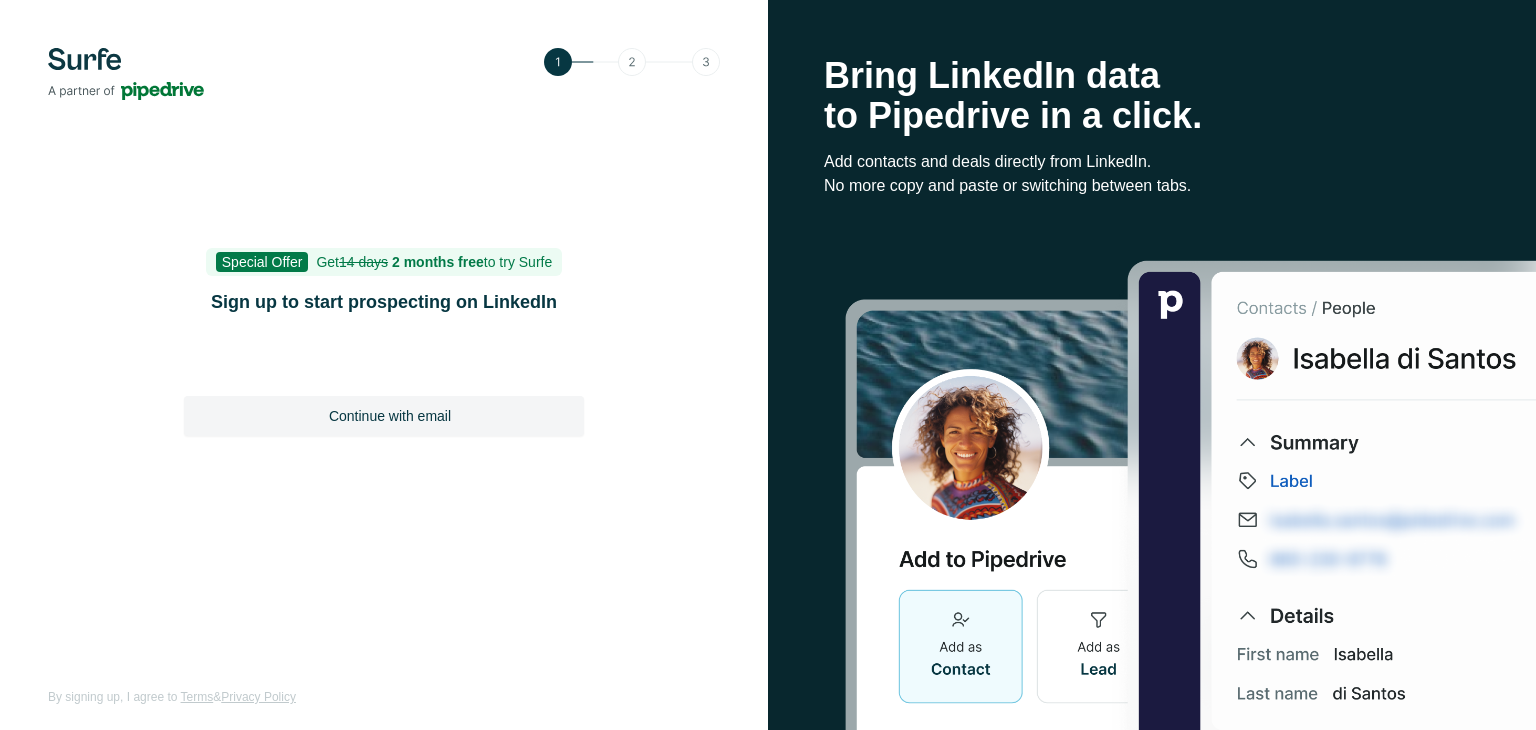 scroll, scrollTop: 0, scrollLeft: 0, axis: both 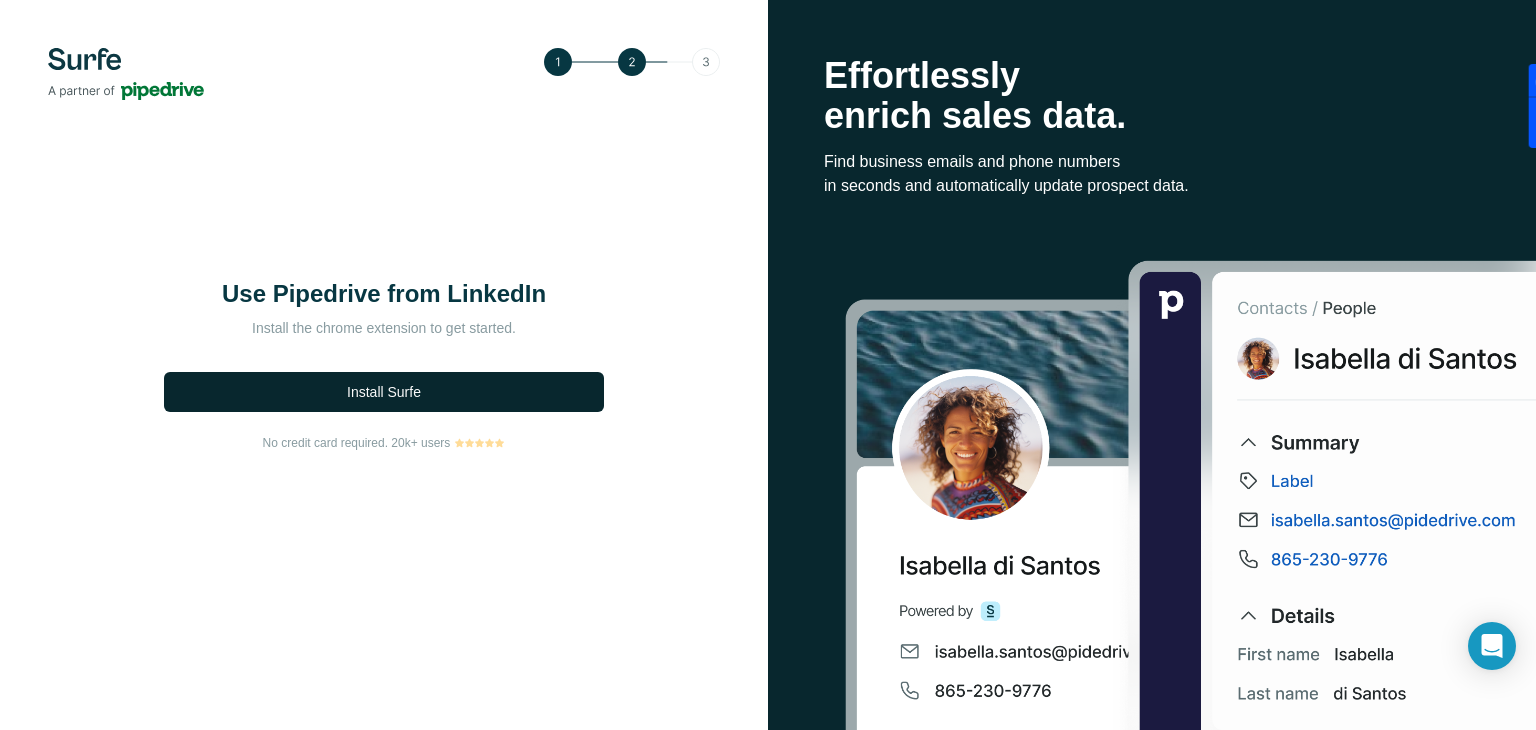 click on "Install Surfe" at bounding box center (384, 392) 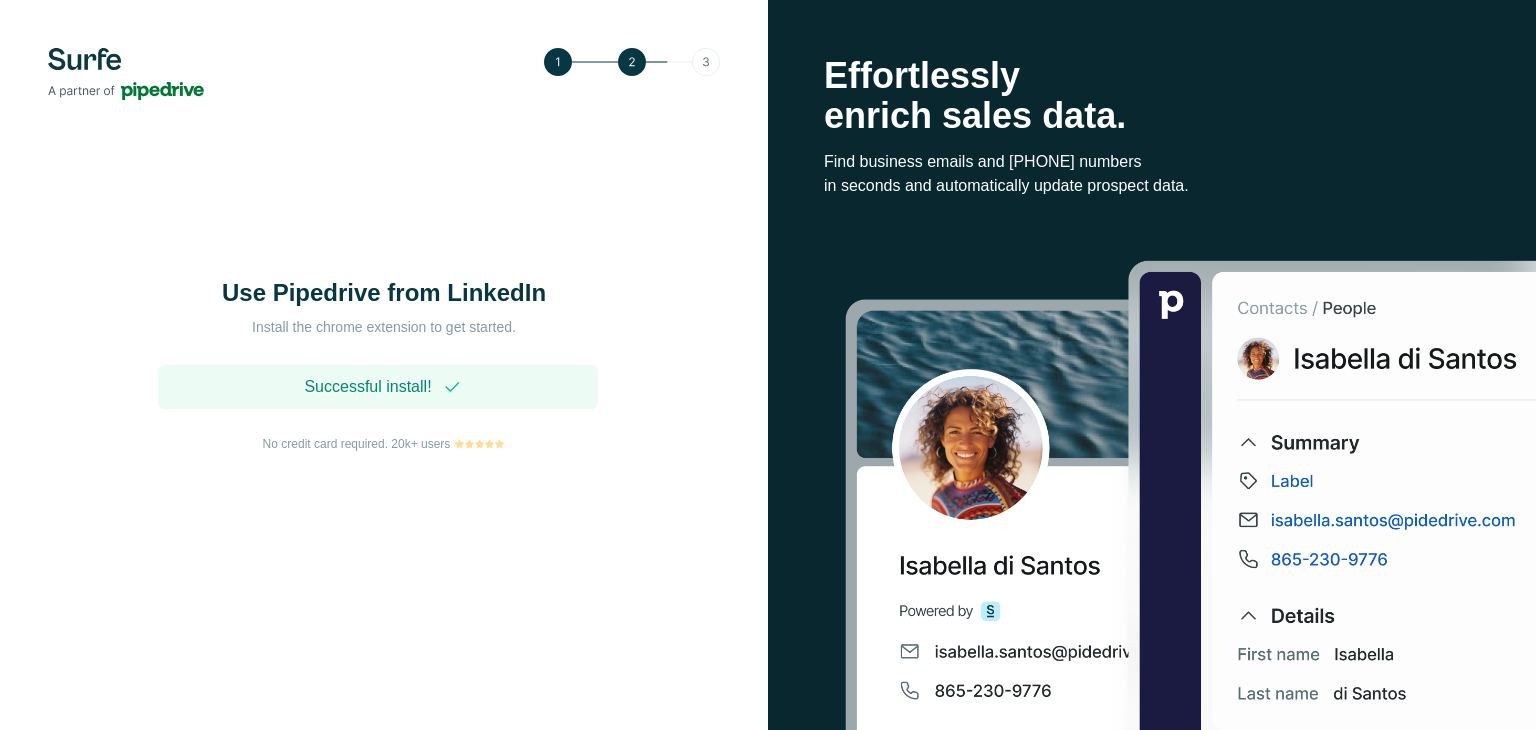 scroll, scrollTop: 0, scrollLeft: 0, axis: both 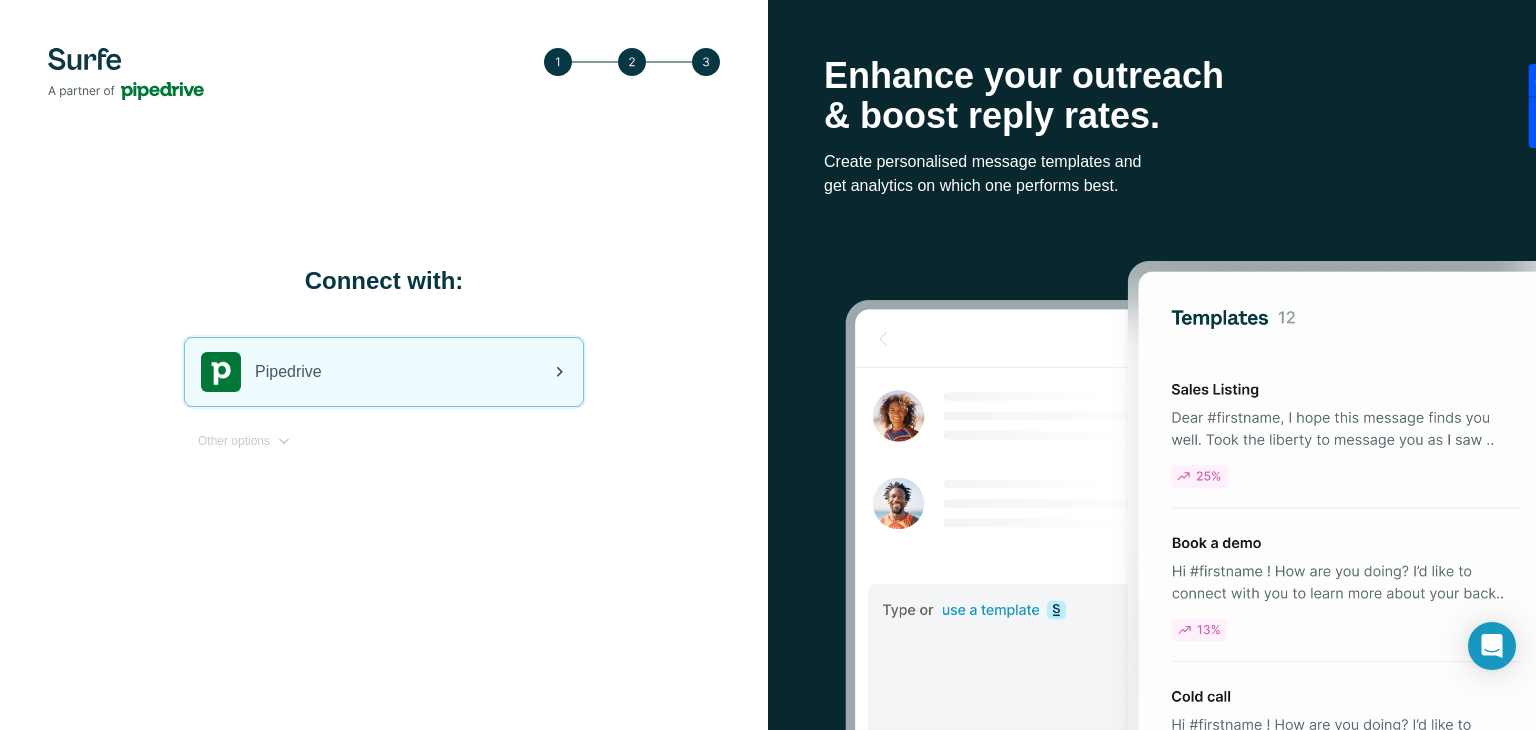 click on "Pipedrive" at bounding box center (288, 372) 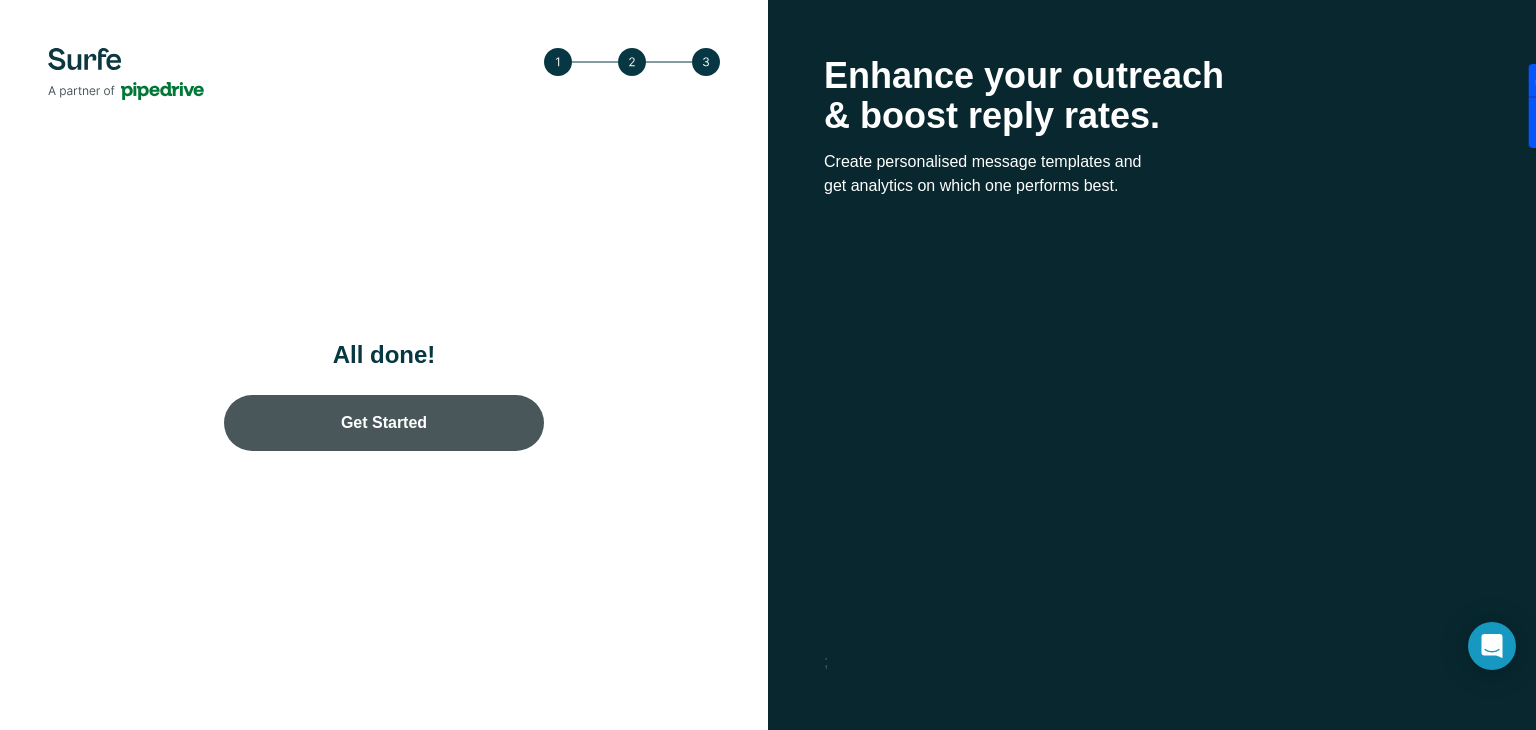 click on "Get Started" at bounding box center (384, 423) 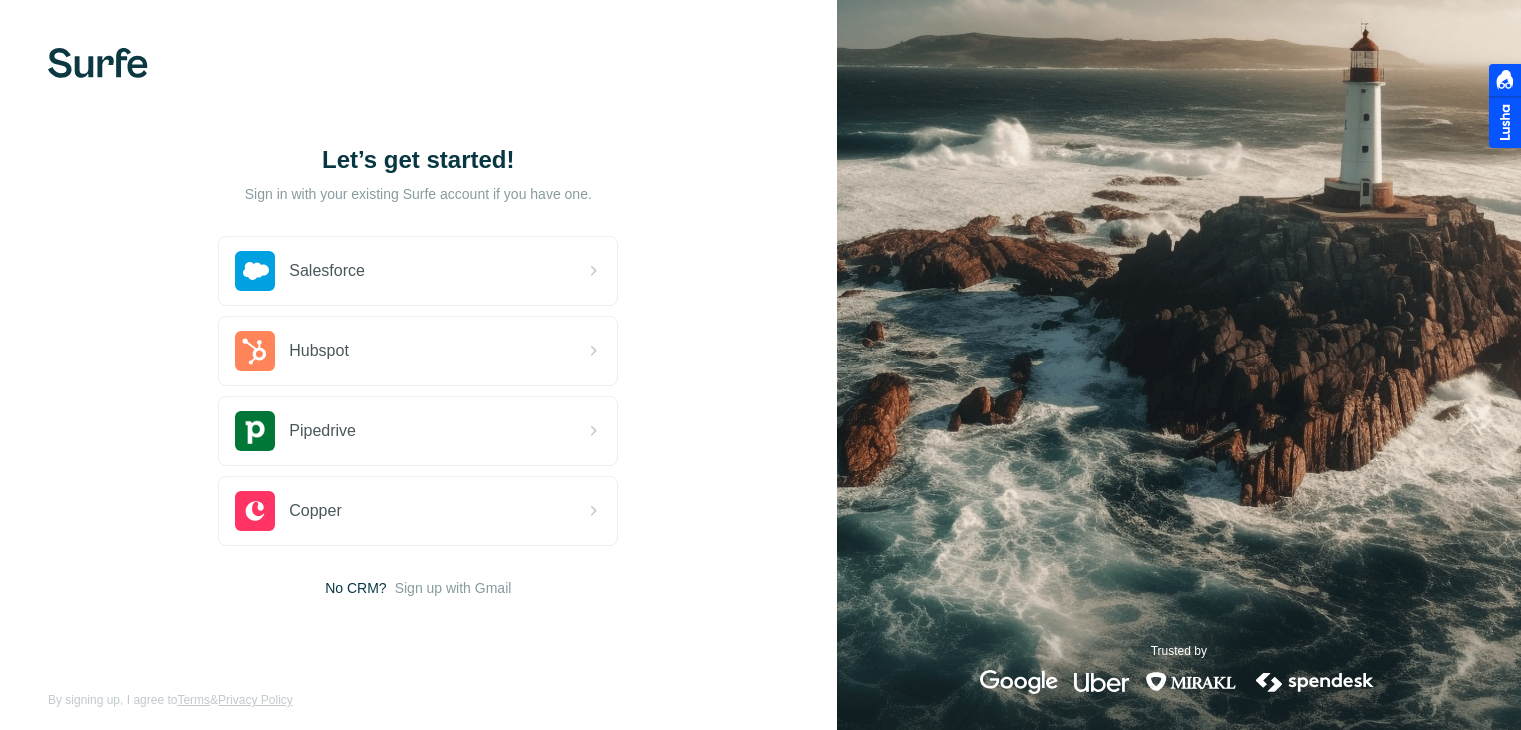 scroll, scrollTop: 0, scrollLeft: 0, axis: both 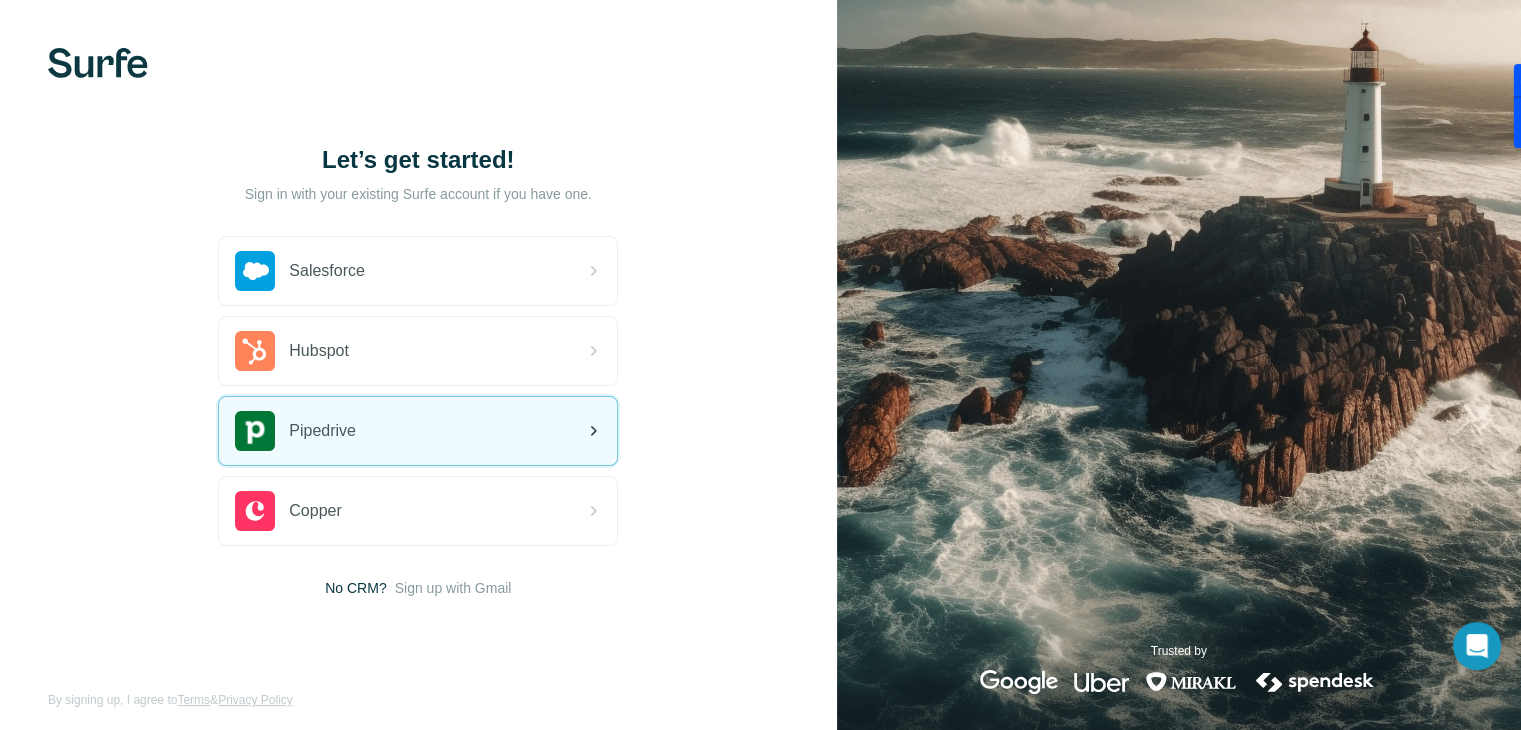 click on "Pipedrive" at bounding box center (418, 431) 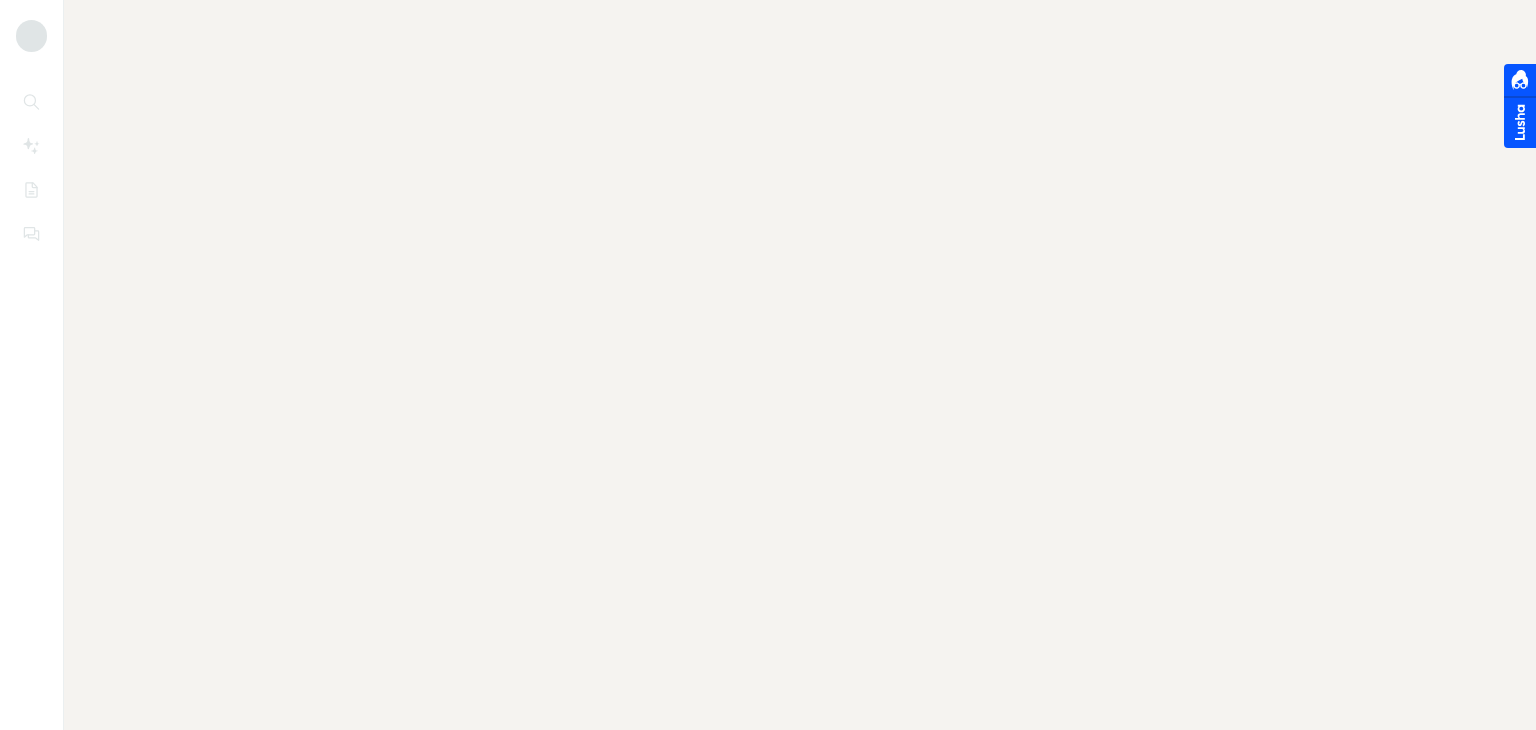 scroll, scrollTop: 0, scrollLeft: 0, axis: both 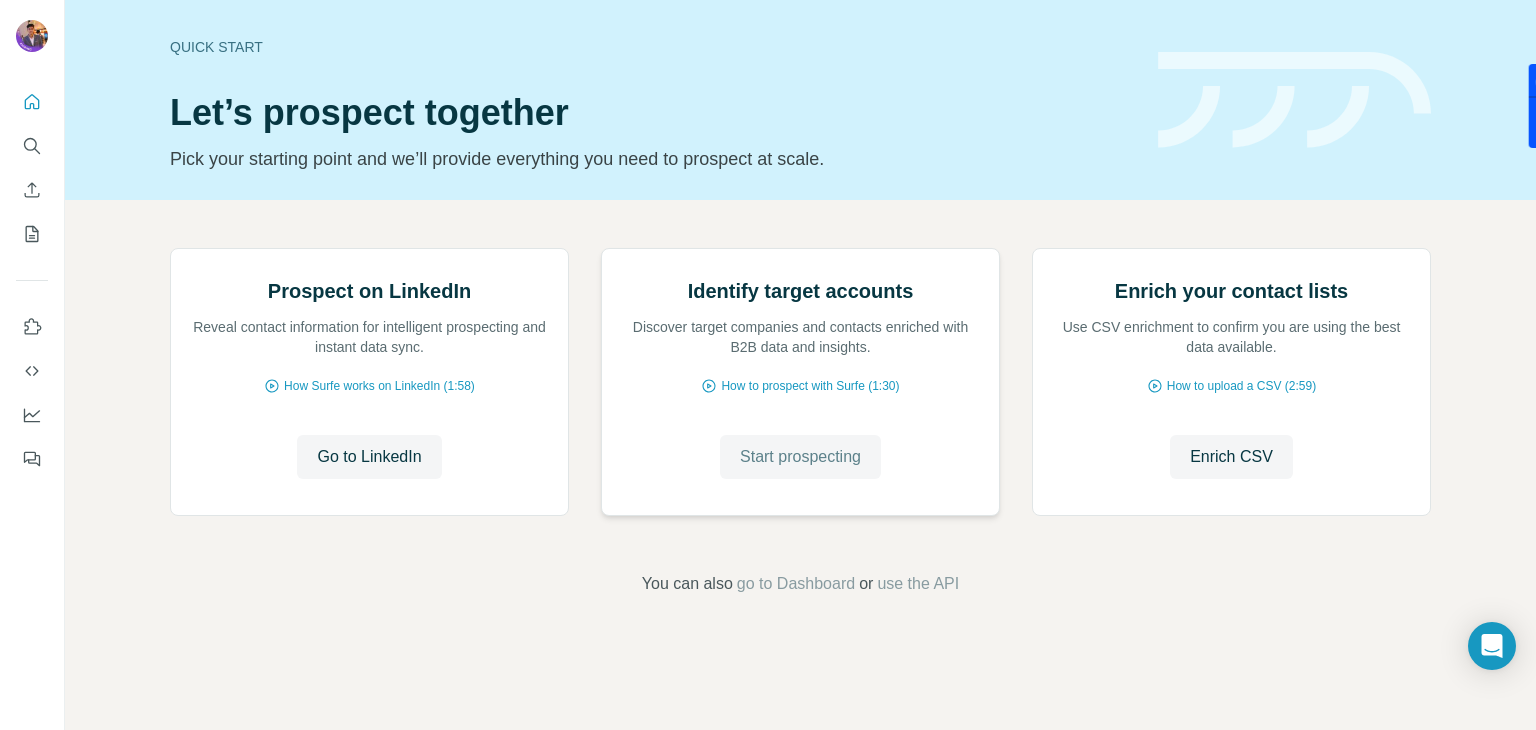 click on "Start prospecting" at bounding box center [800, 457] 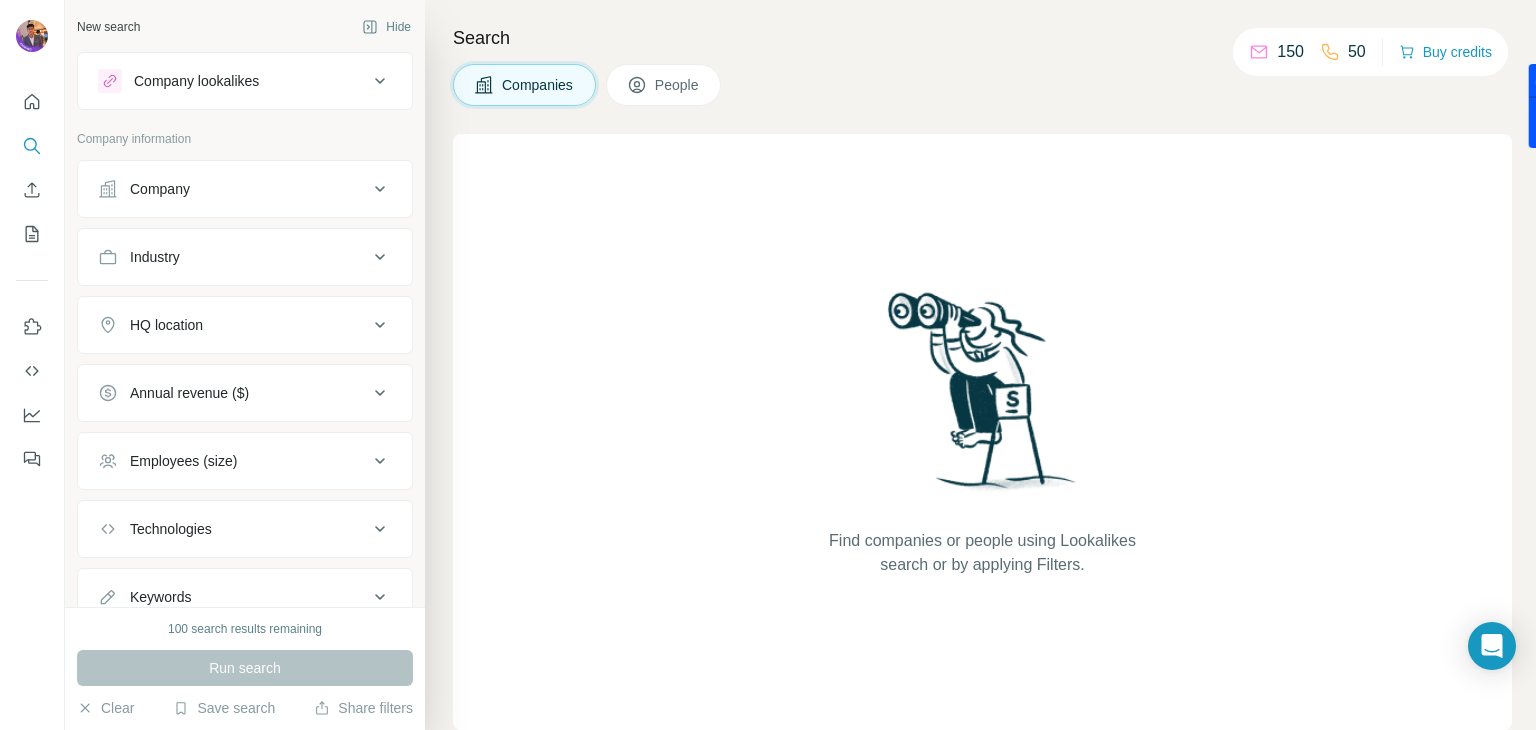 click 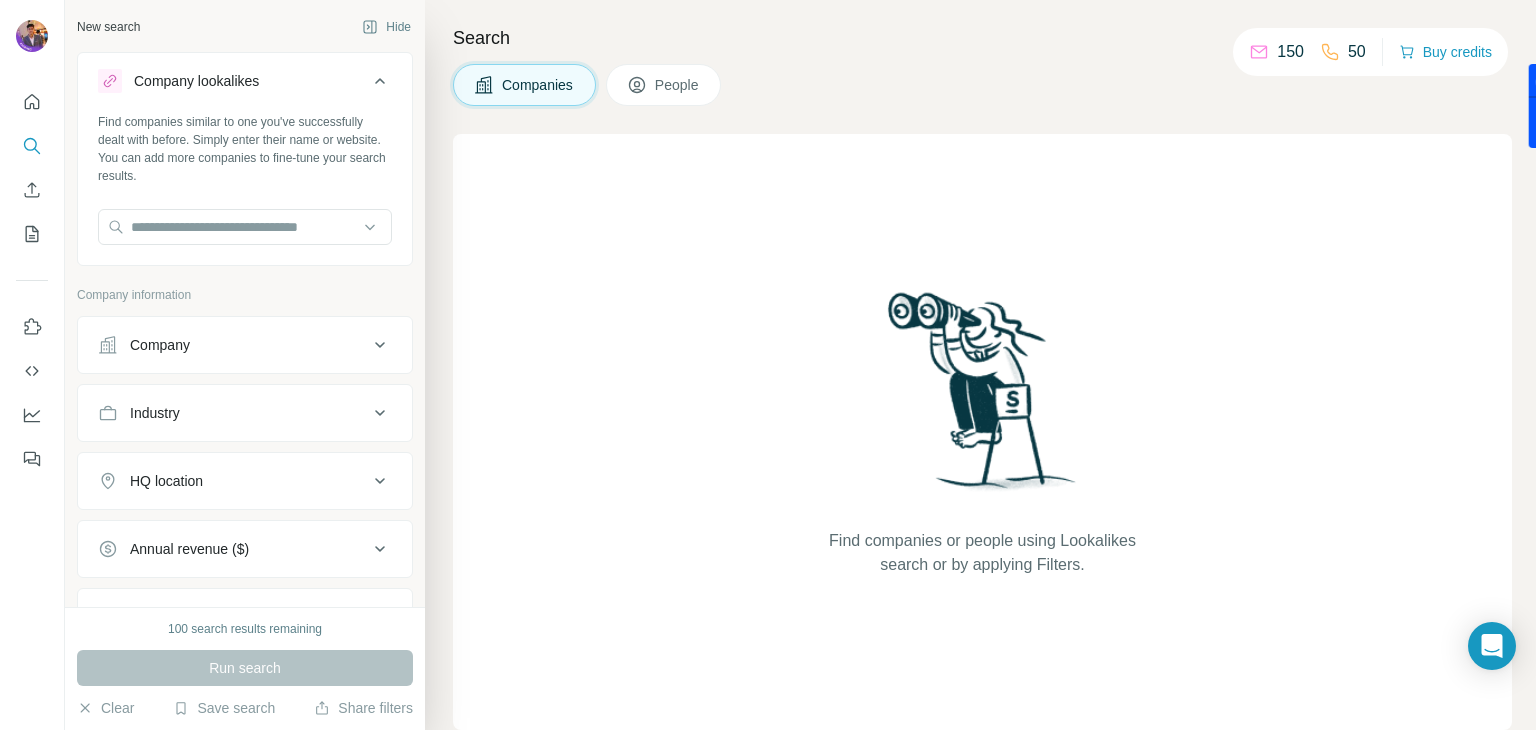 click 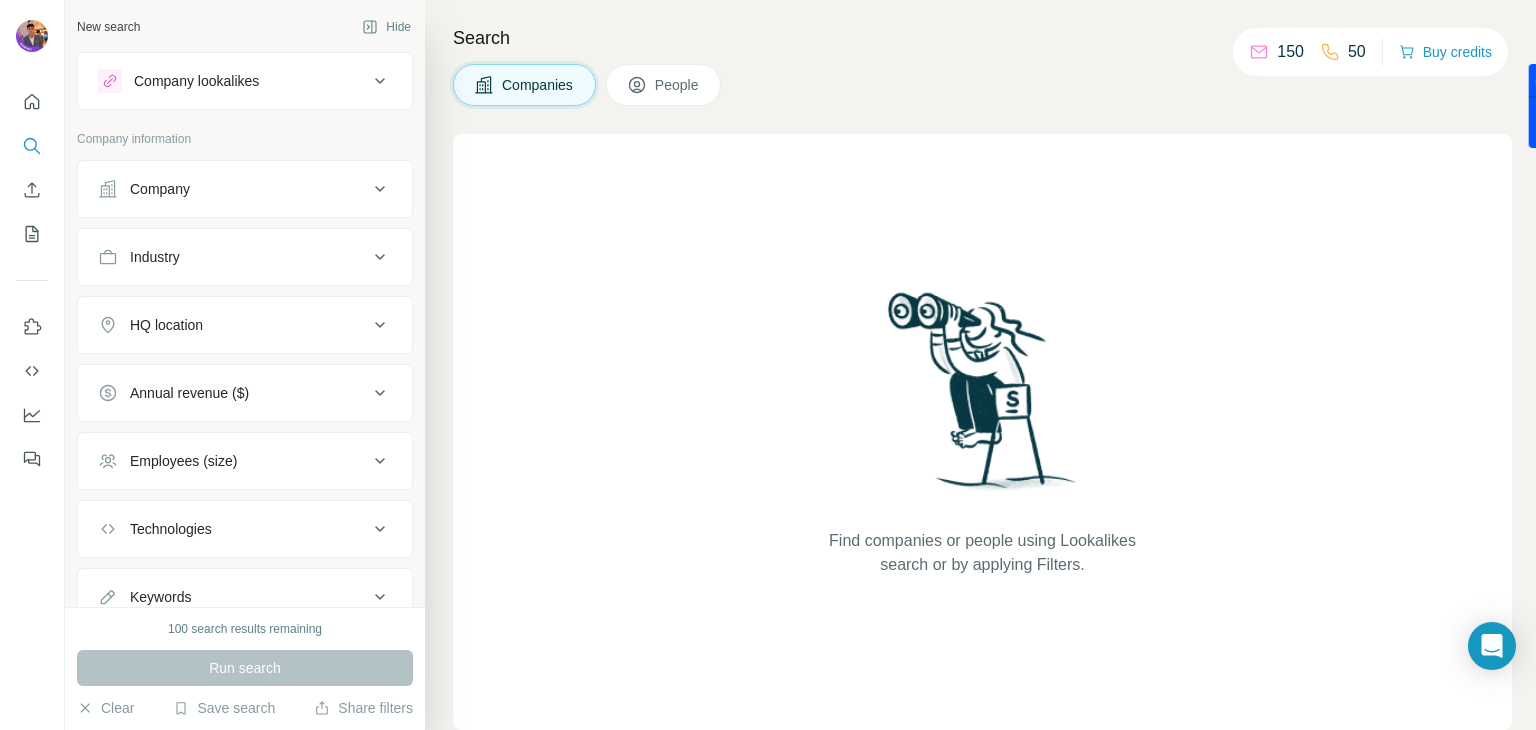 click on "Company" at bounding box center (233, 189) 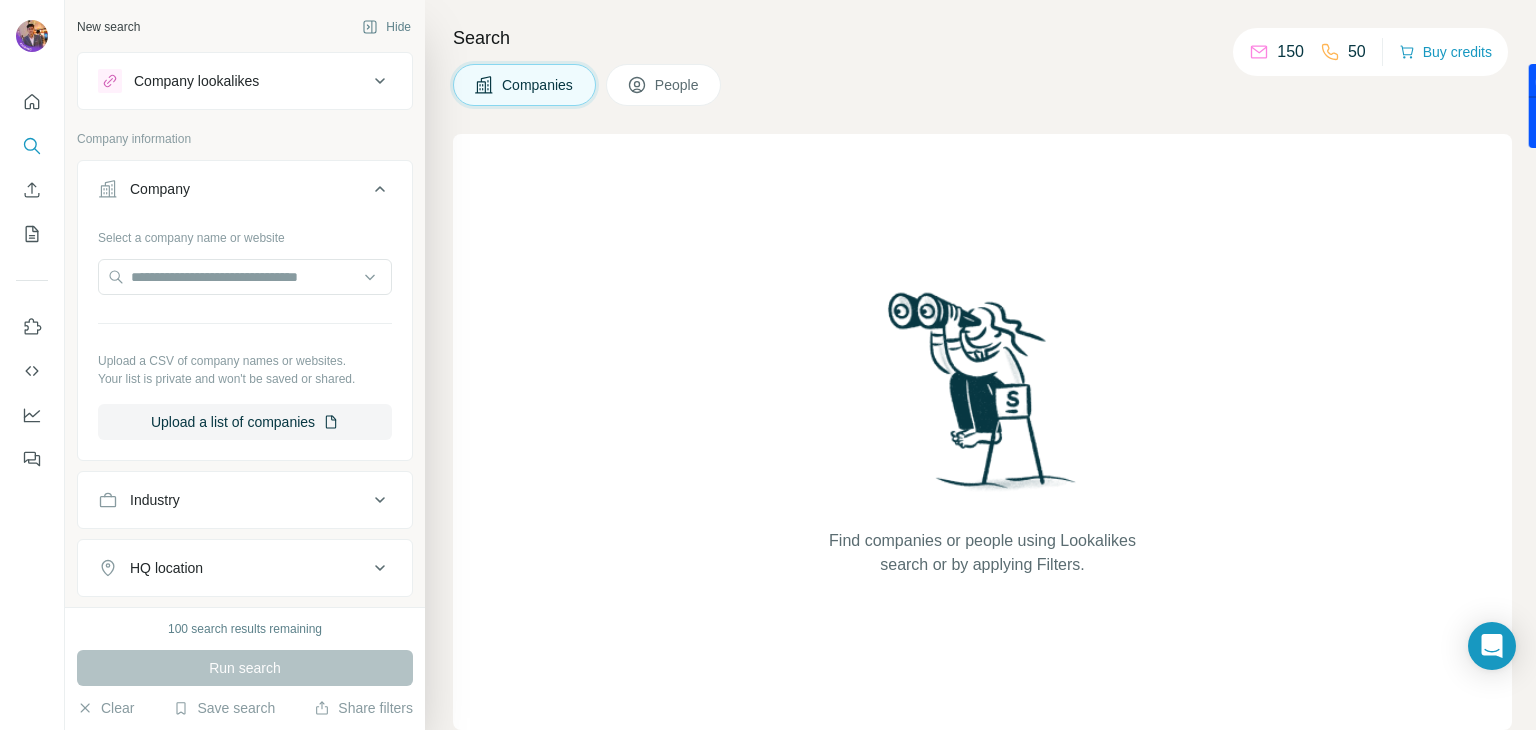 click on "Company" at bounding box center [233, 189] 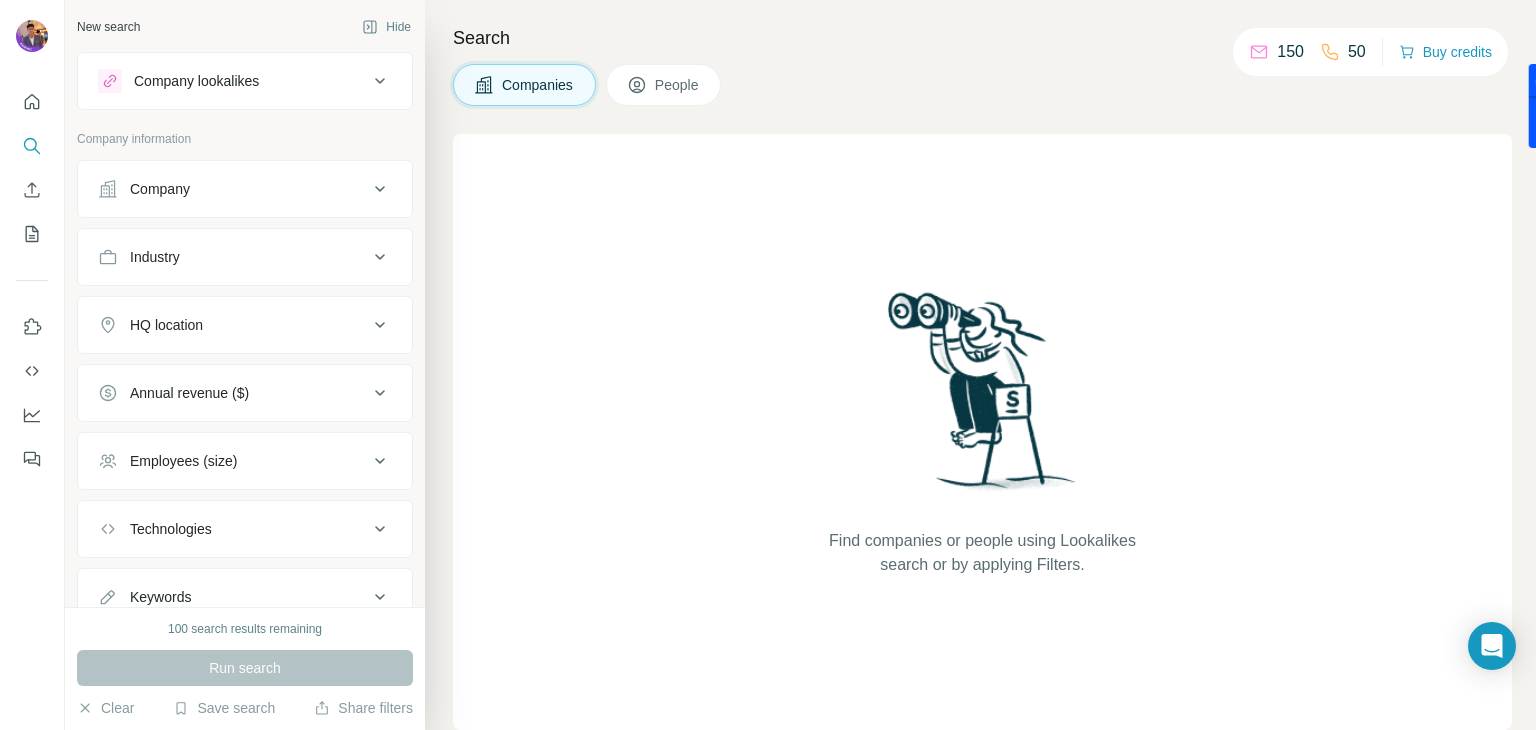 scroll, scrollTop: 72, scrollLeft: 0, axis: vertical 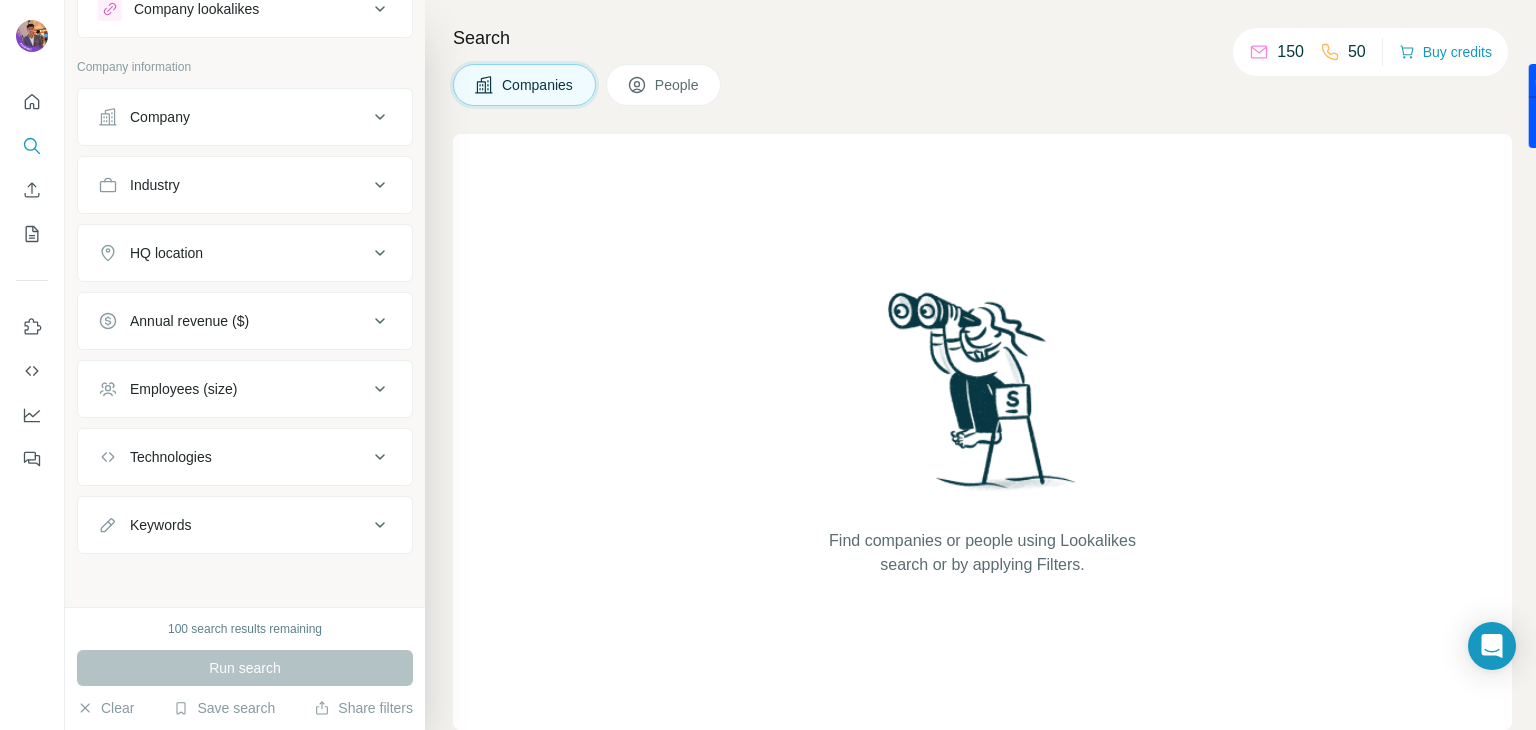 click on "Annual revenue ($)" at bounding box center (189, 321) 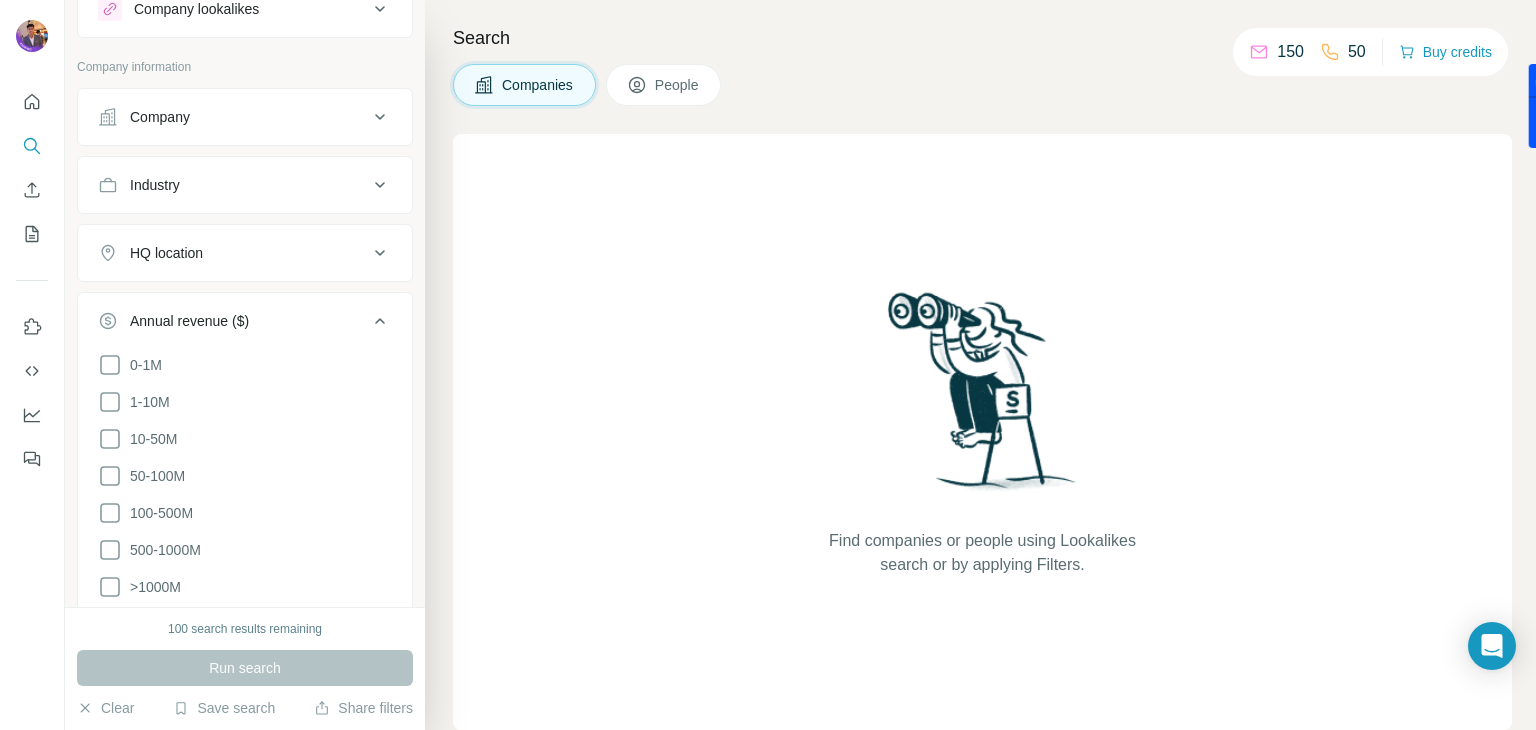 click on "Annual revenue ($)" at bounding box center (189, 321) 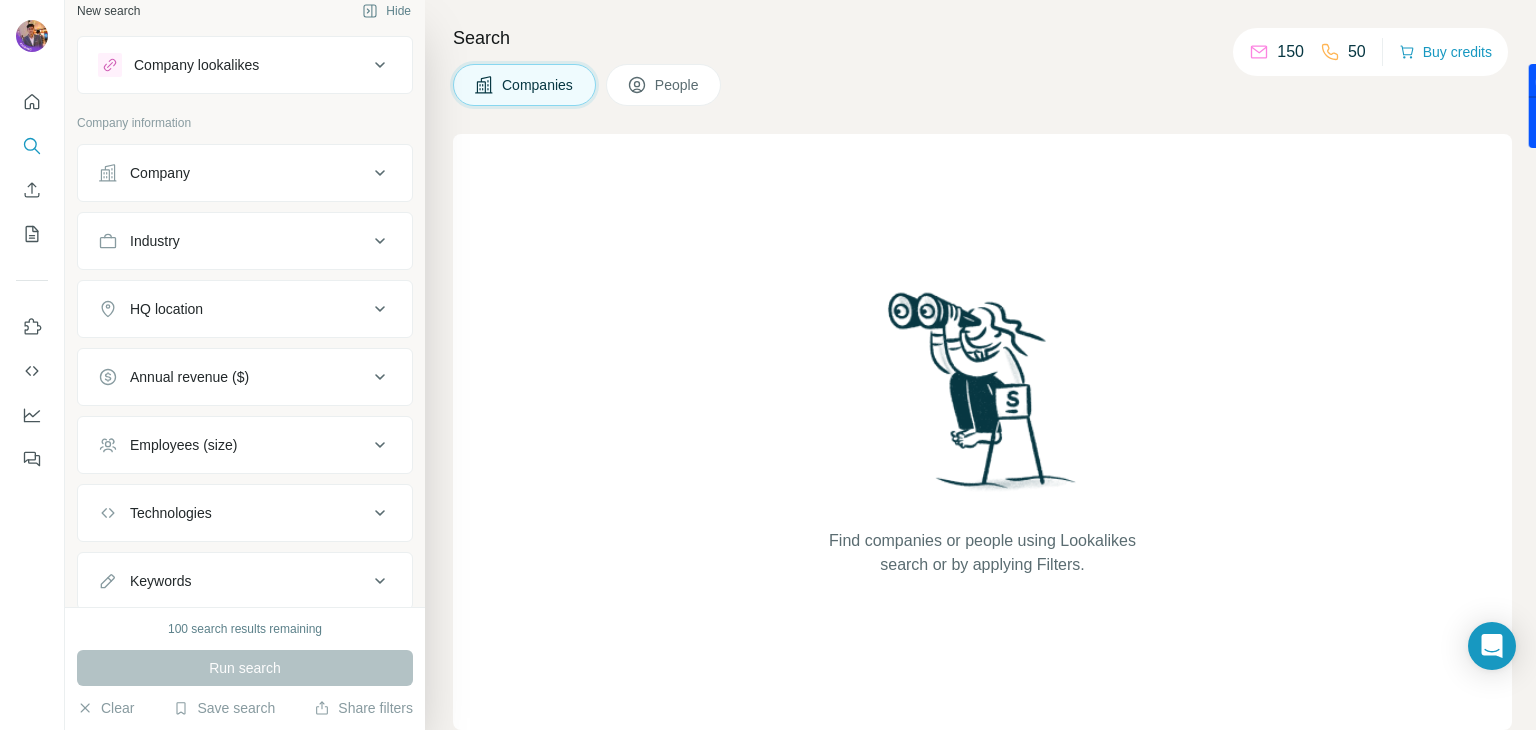 scroll, scrollTop: 0, scrollLeft: 0, axis: both 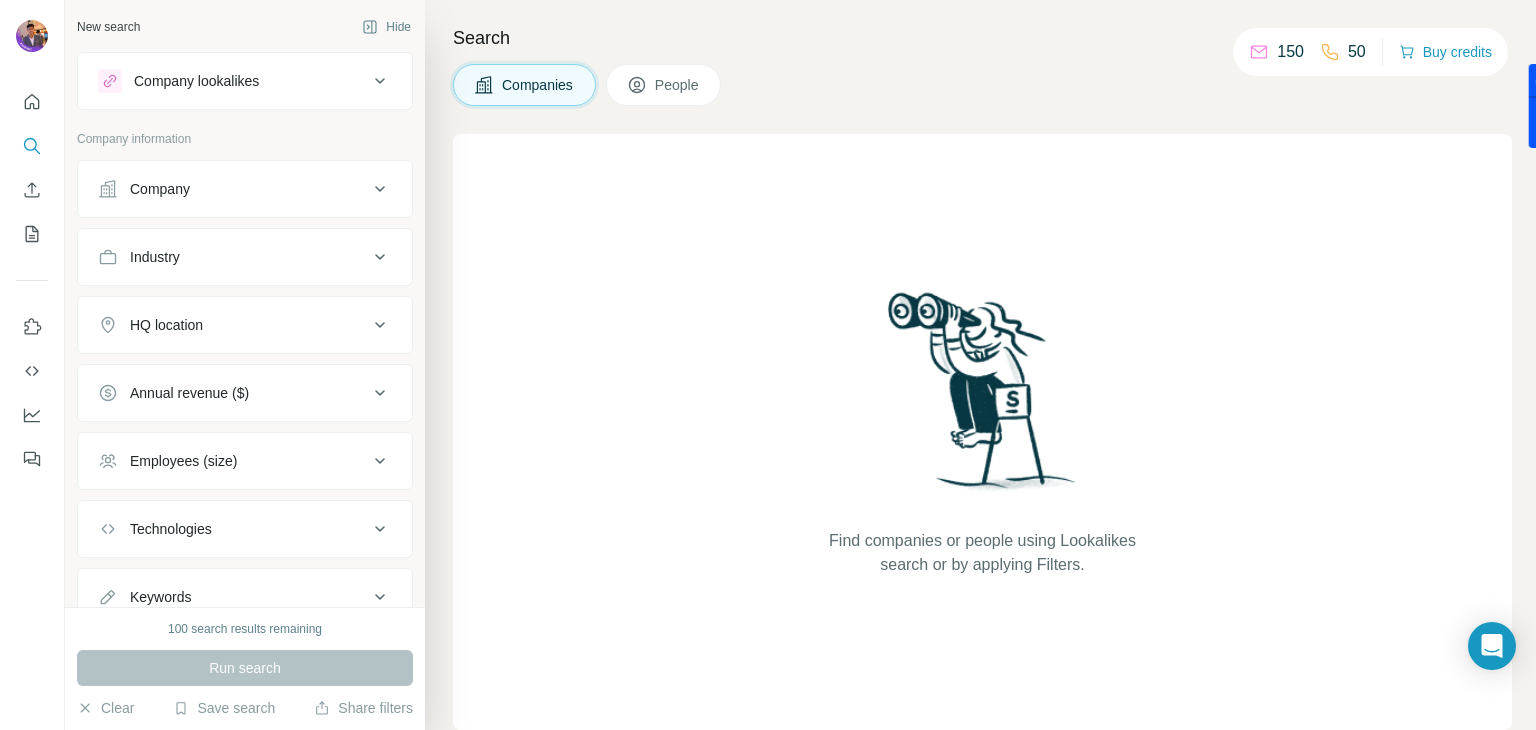 click on "Company lookalikes" at bounding box center [233, 81] 